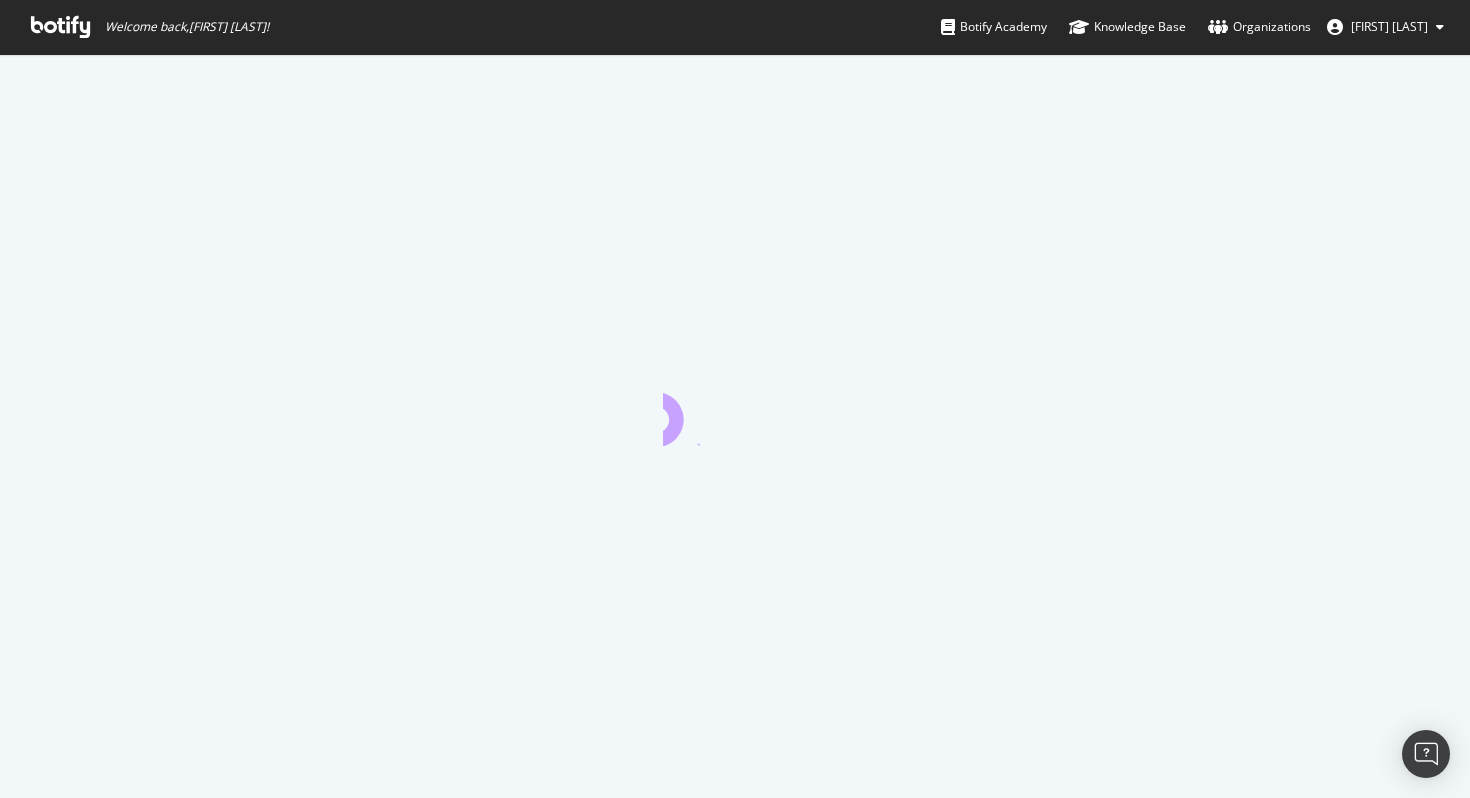 scroll, scrollTop: 0, scrollLeft: 0, axis: both 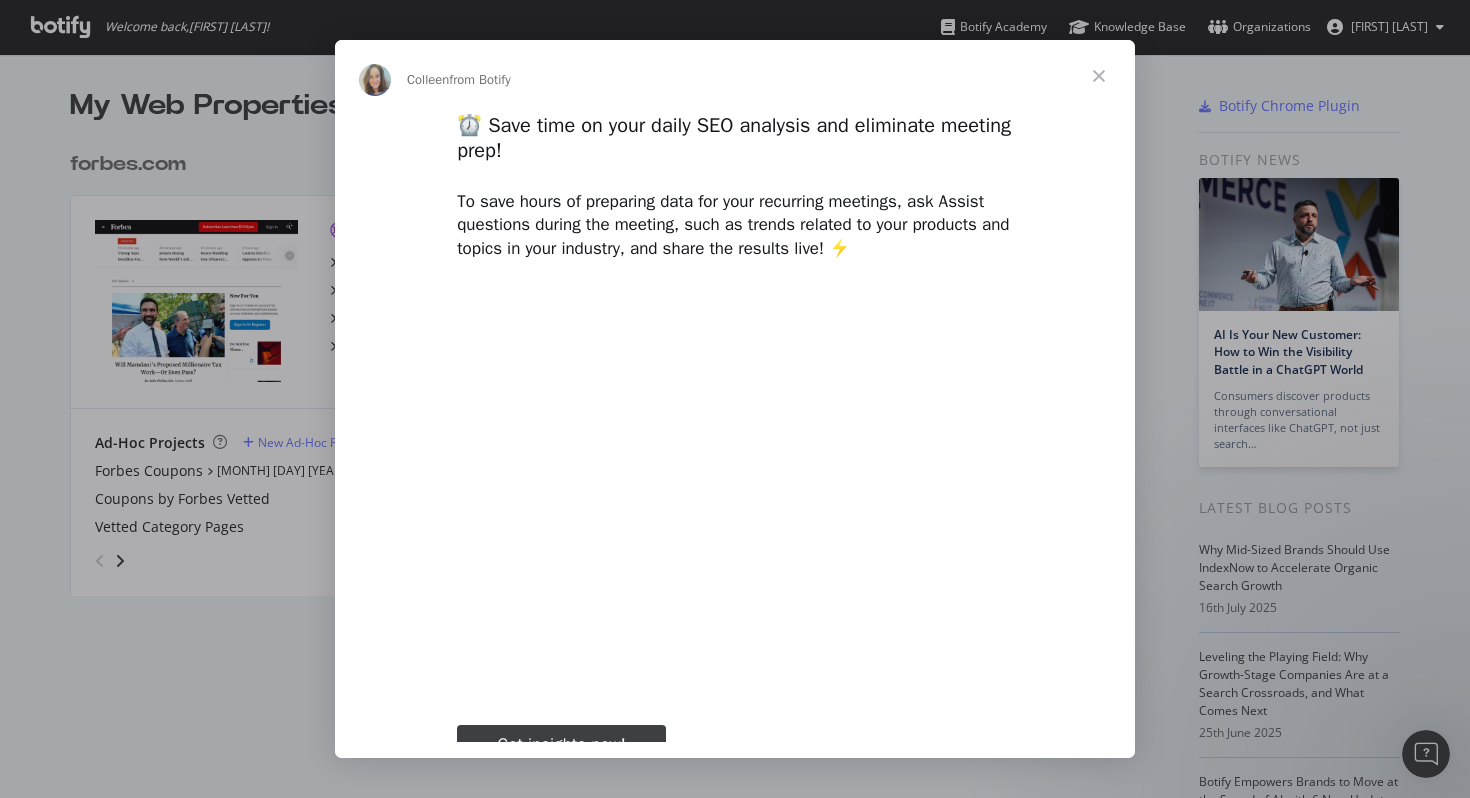 type on "633402" 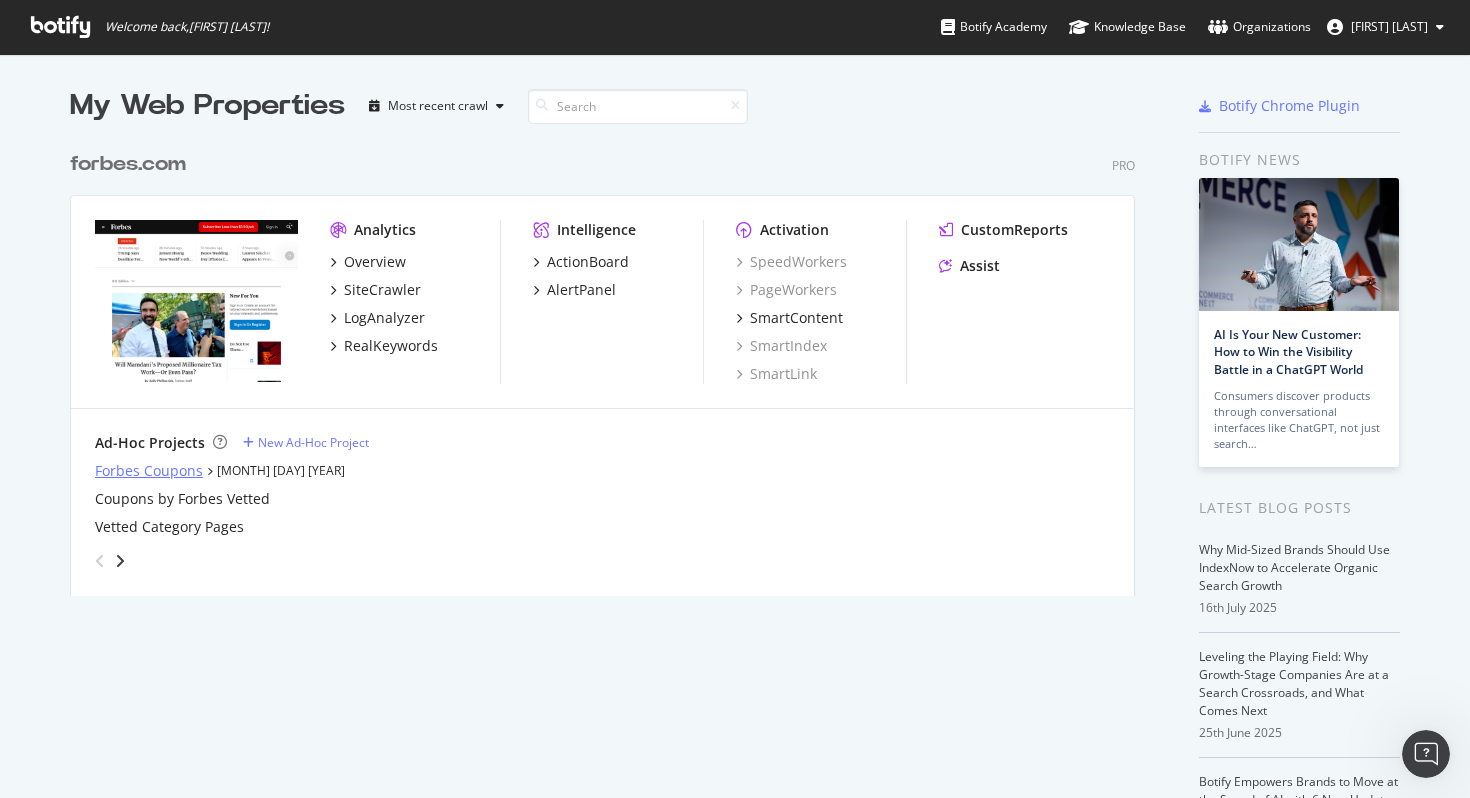 click on "Forbes Coupons" at bounding box center (149, 471) 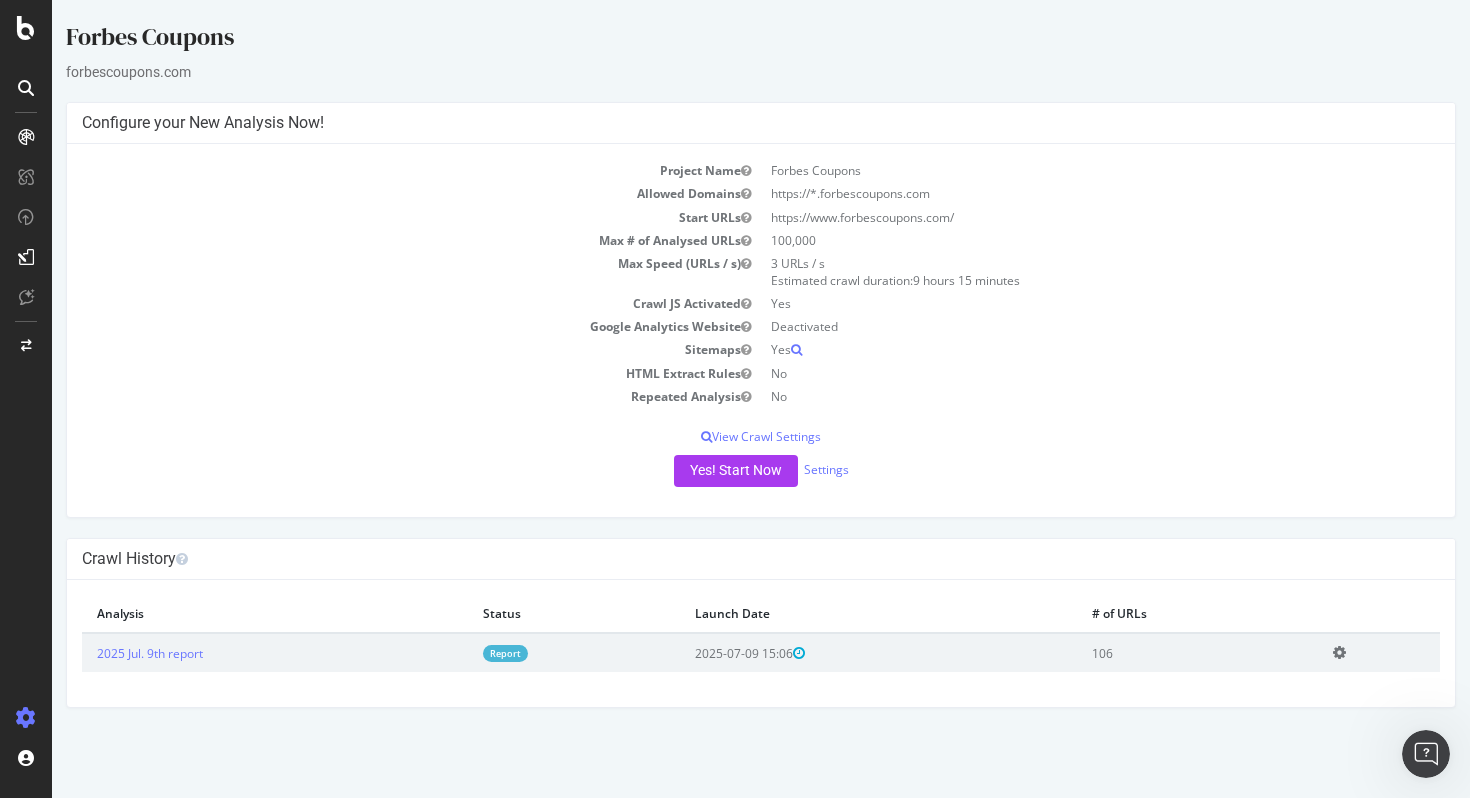 scroll, scrollTop: 0, scrollLeft: 0, axis: both 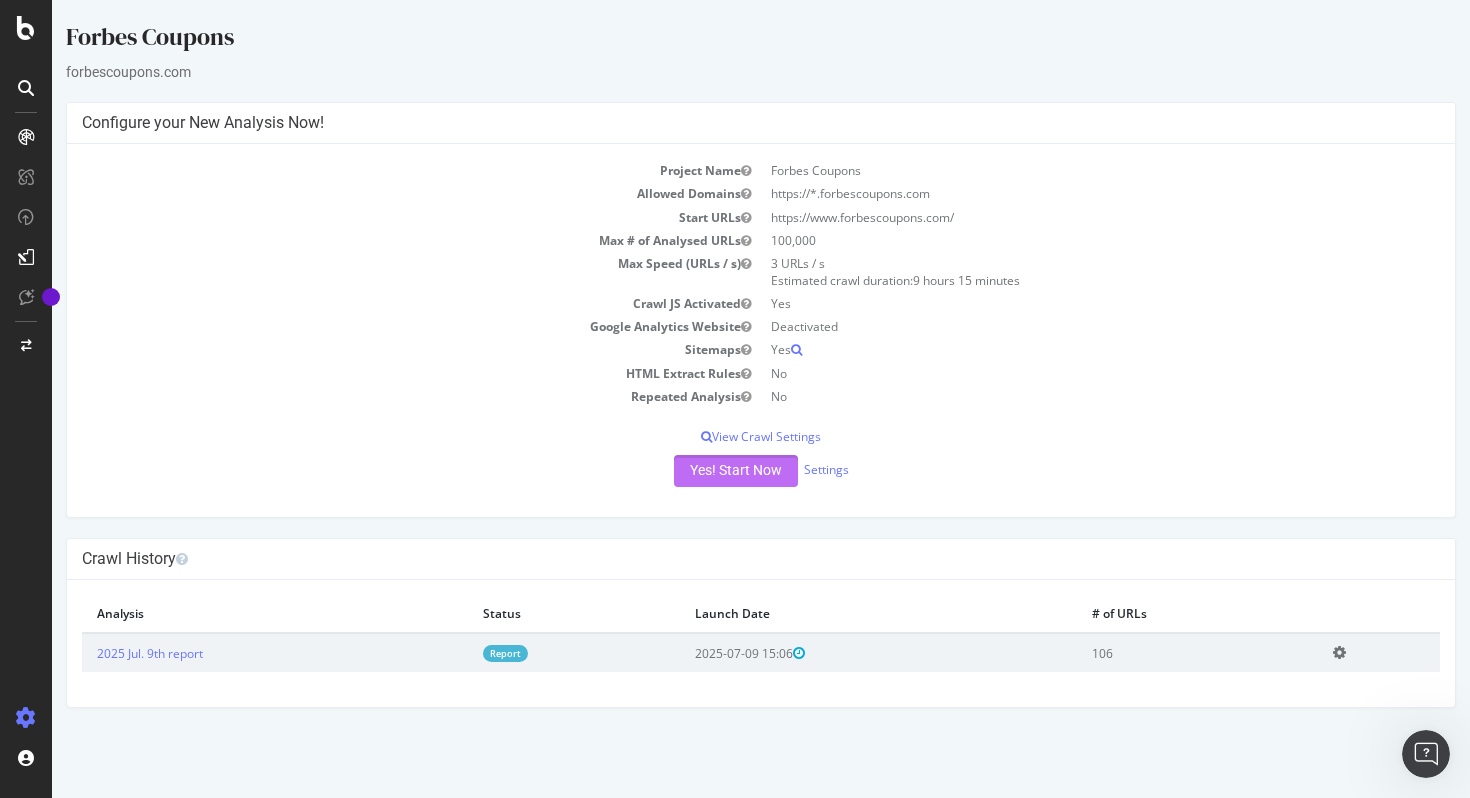 click on "Yes! Start Now" at bounding box center (736, 471) 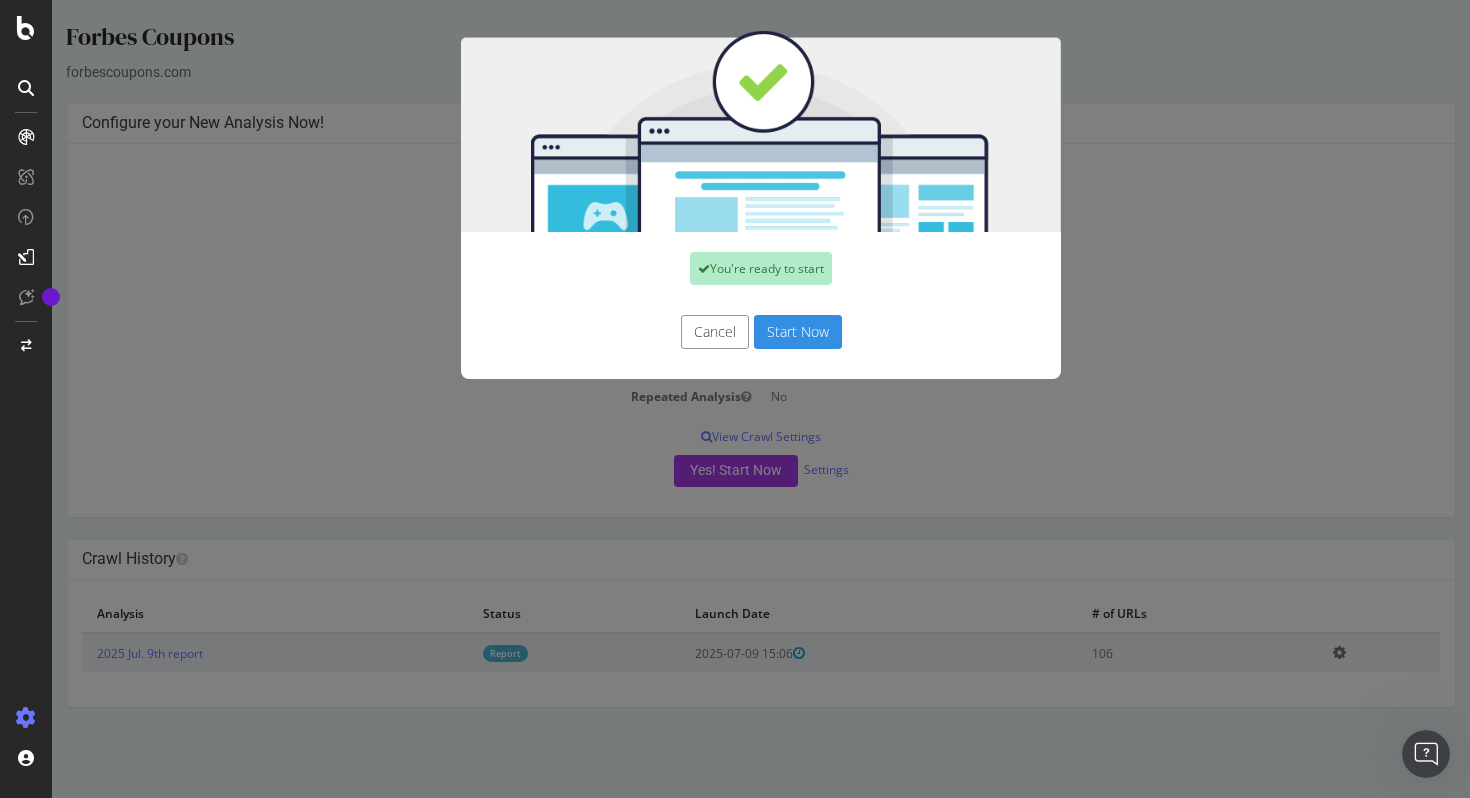 click on "Start Now" at bounding box center [798, 332] 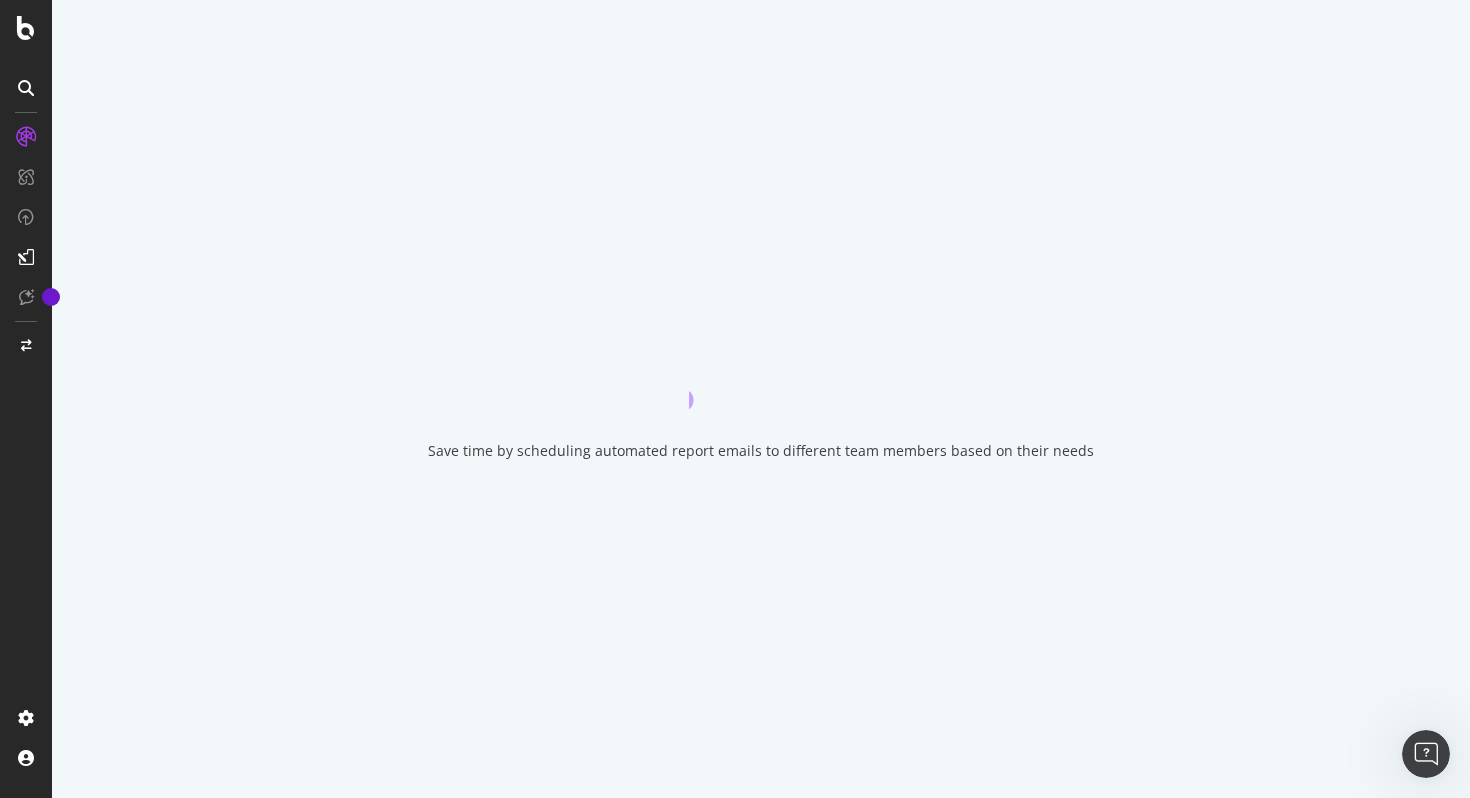 scroll, scrollTop: 0, scrollLeft: 0, axis: both 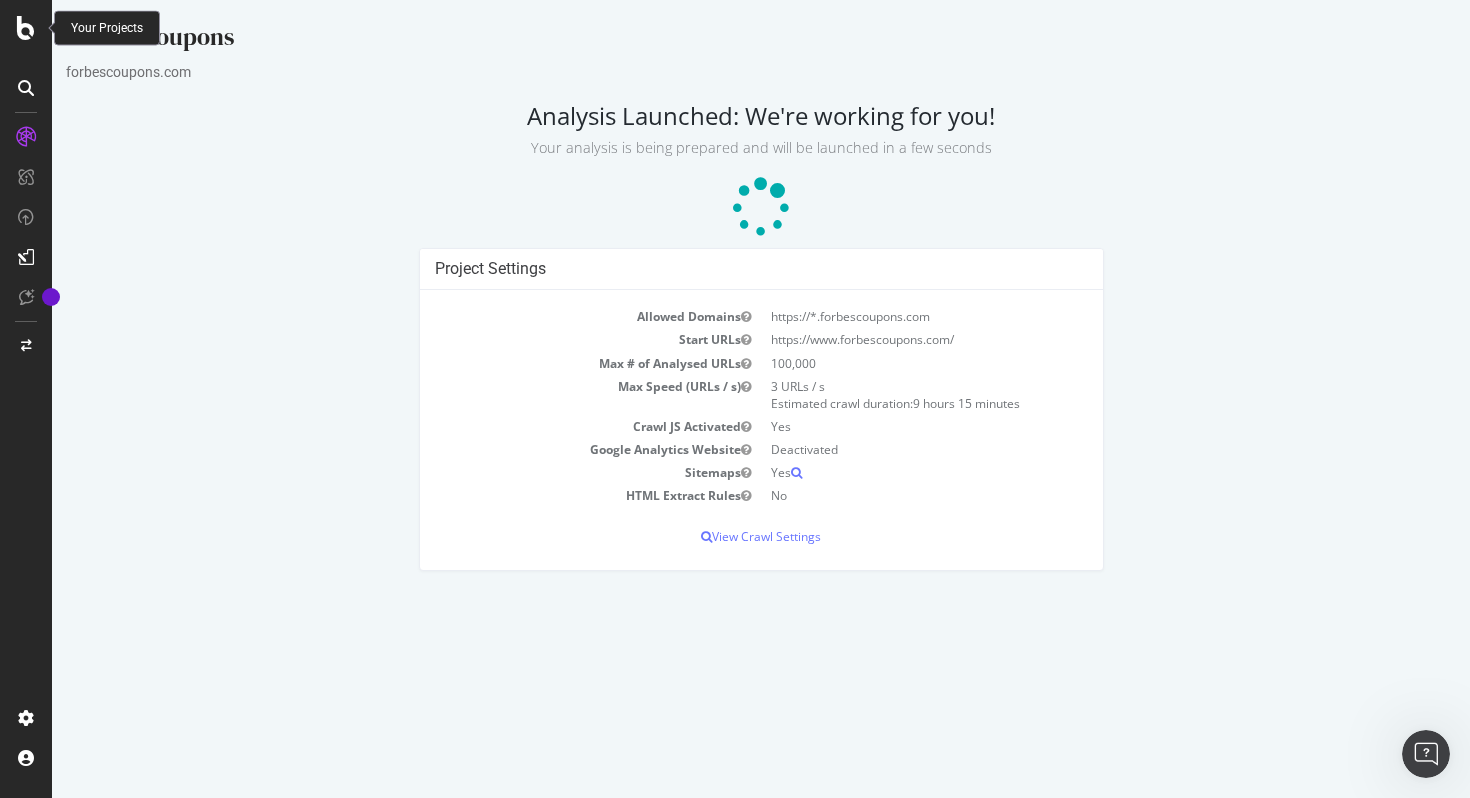 click at bounding box center [26, 28] 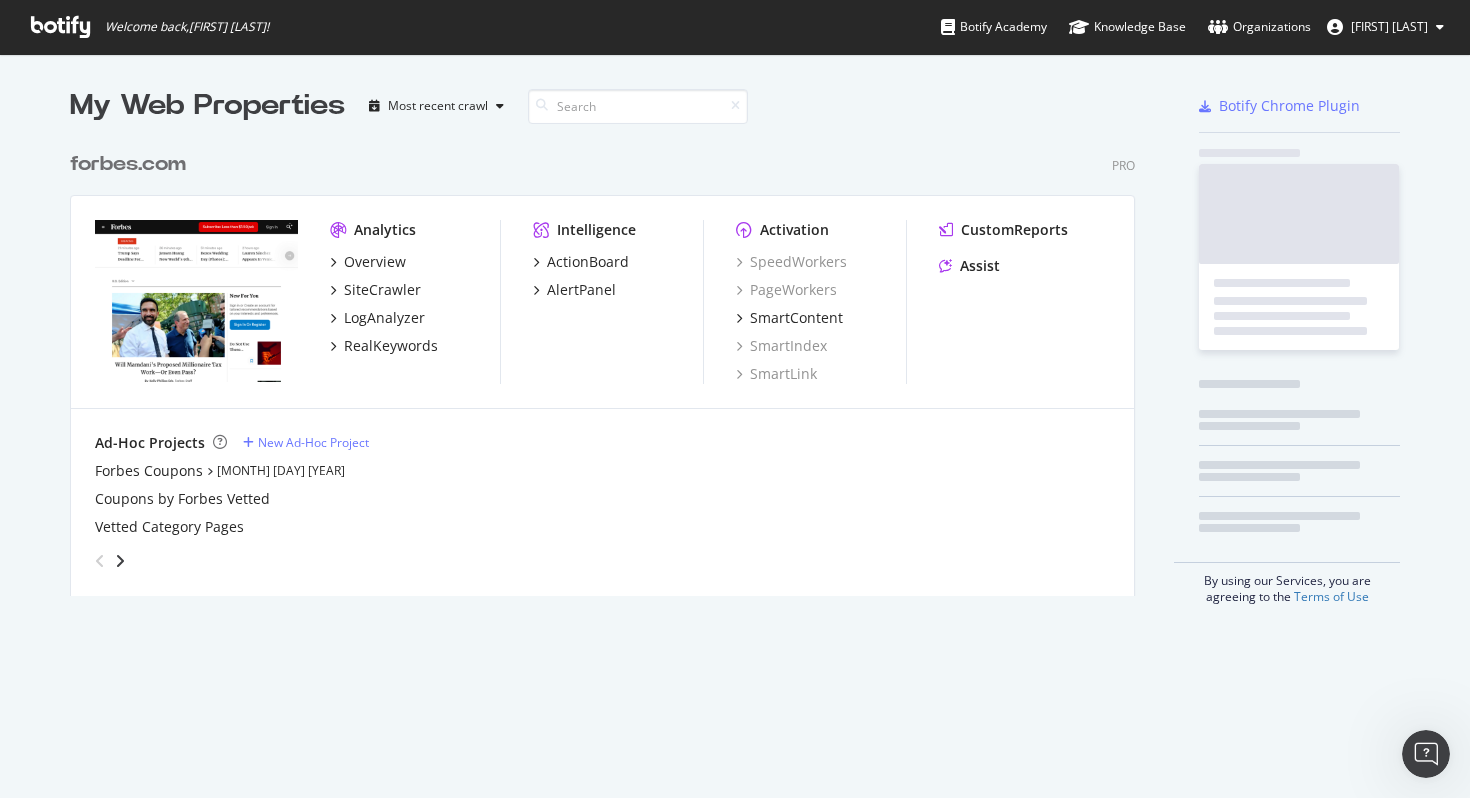scroll, scrollTop: 1, scrollLeft: 1, axis: both 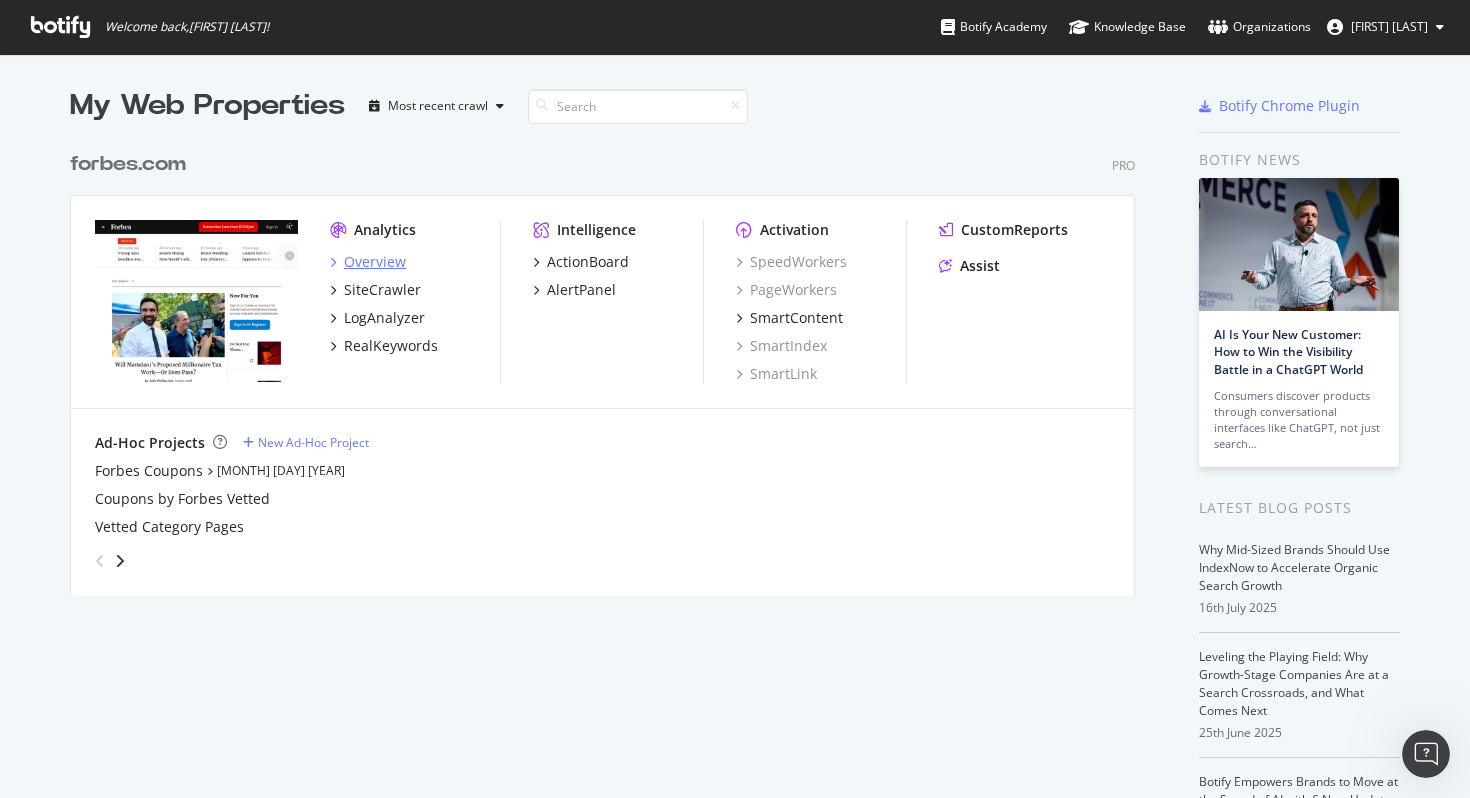 click on "Overview" at bounding box center (375, 262) 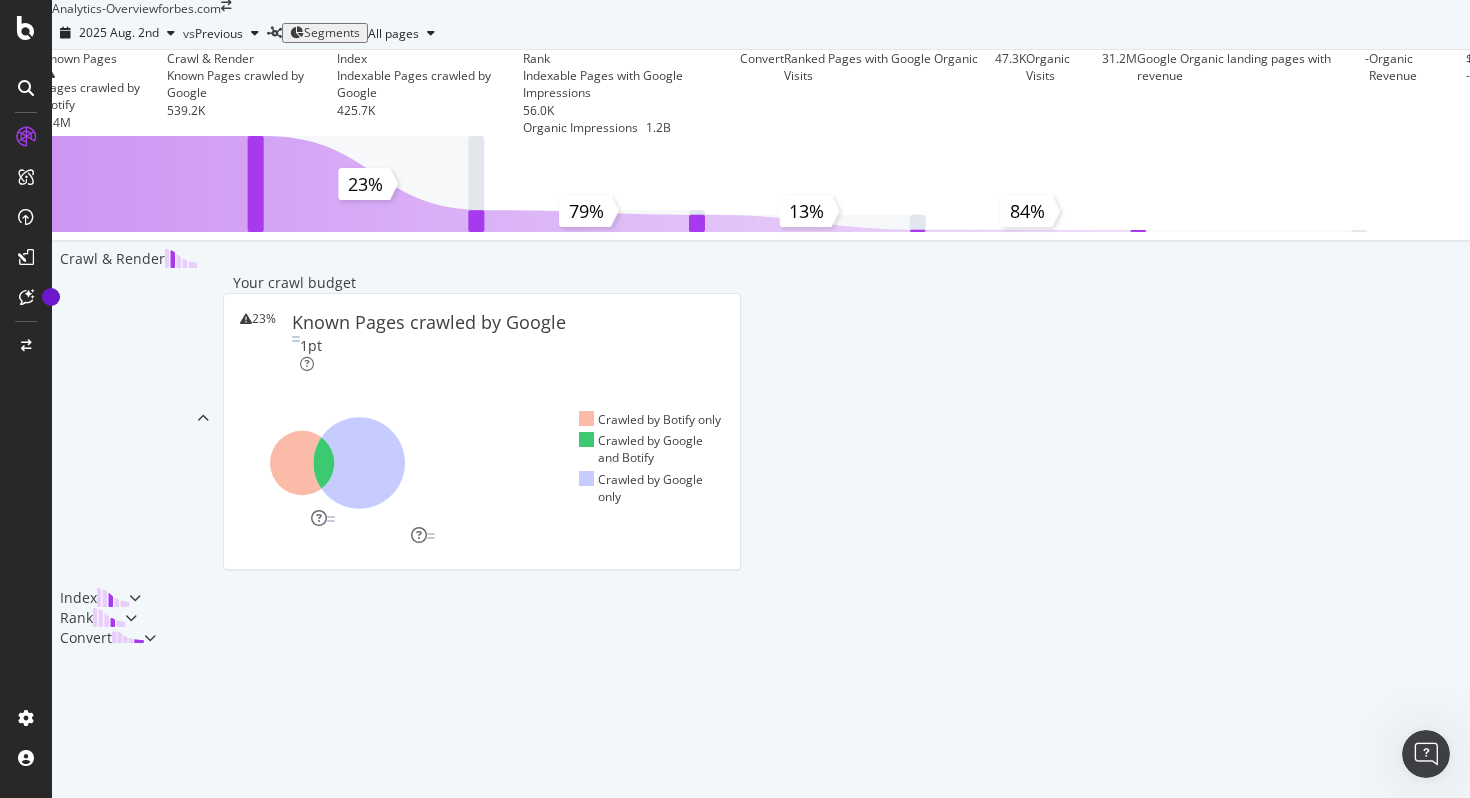 scroll, scrollTop: 0, scrollLeft: 0, axis: both 